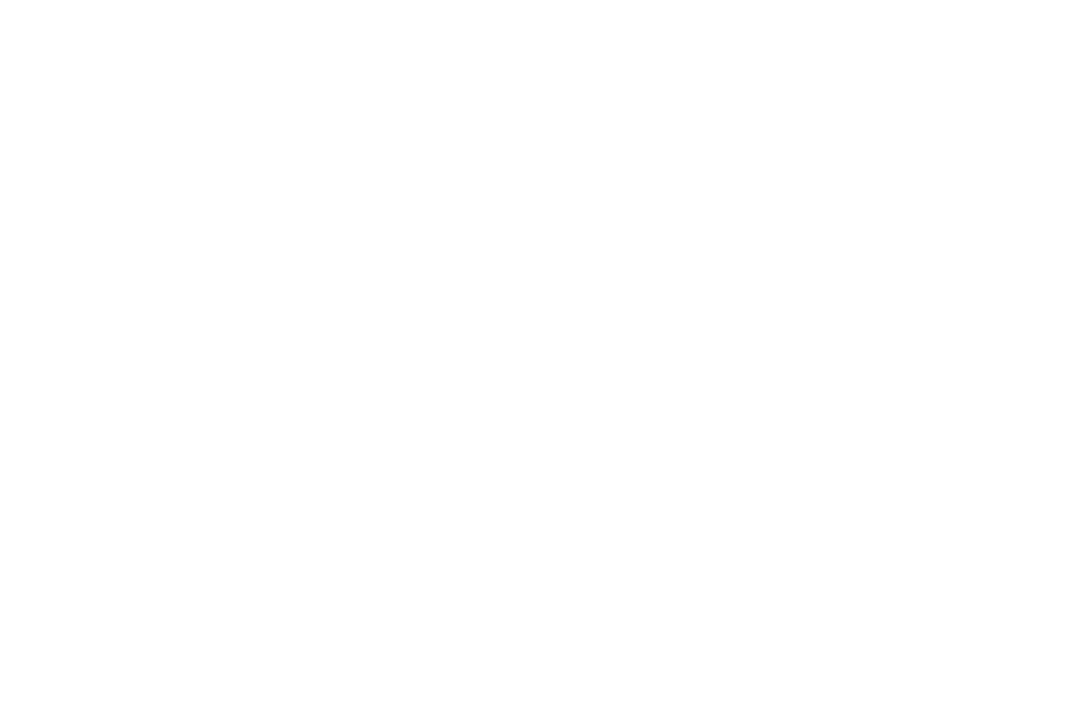 scroll, scrollTop: 0, scrollLeft: 0, axis: both 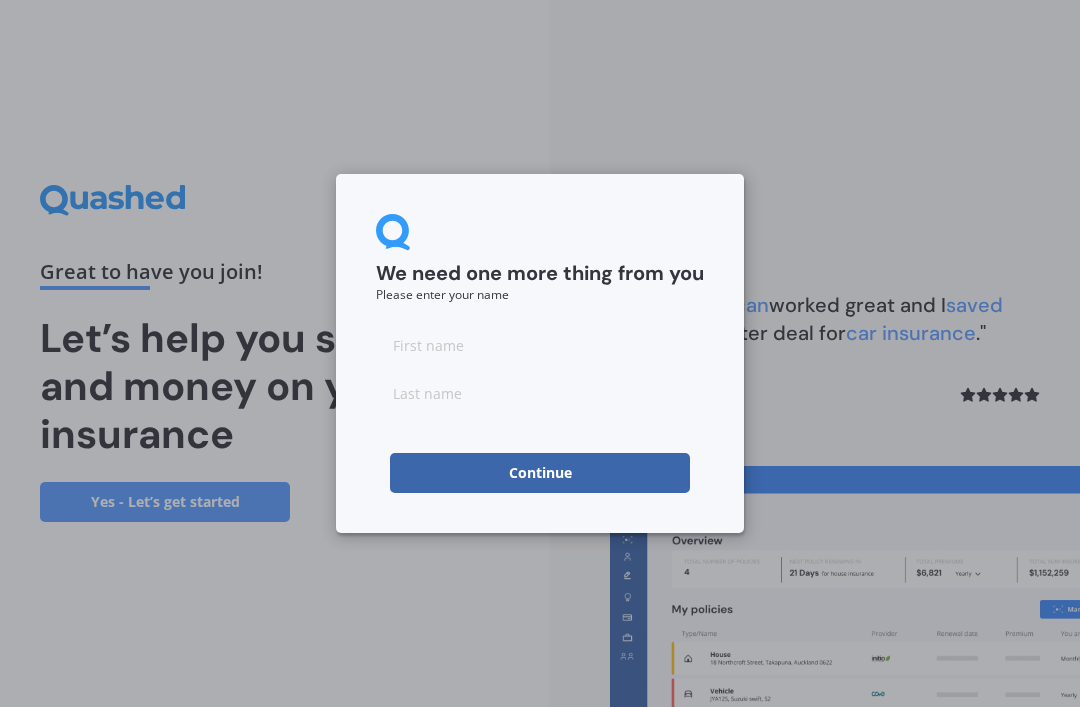click at bounding box center (540, 345) 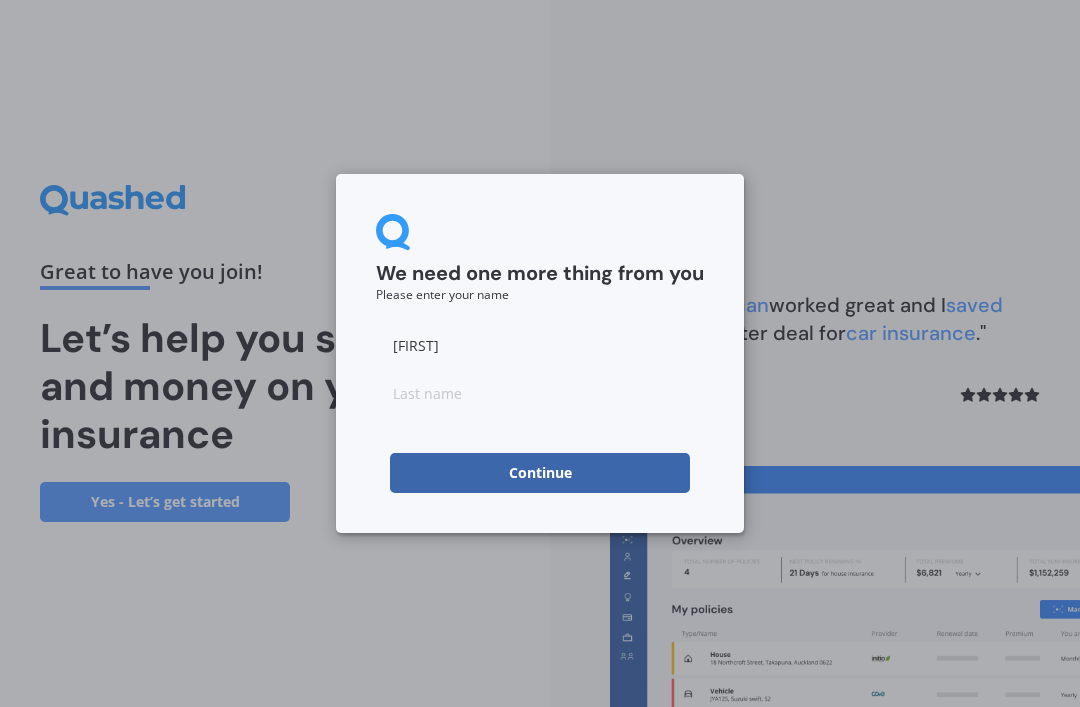 type on "[FIRST]" 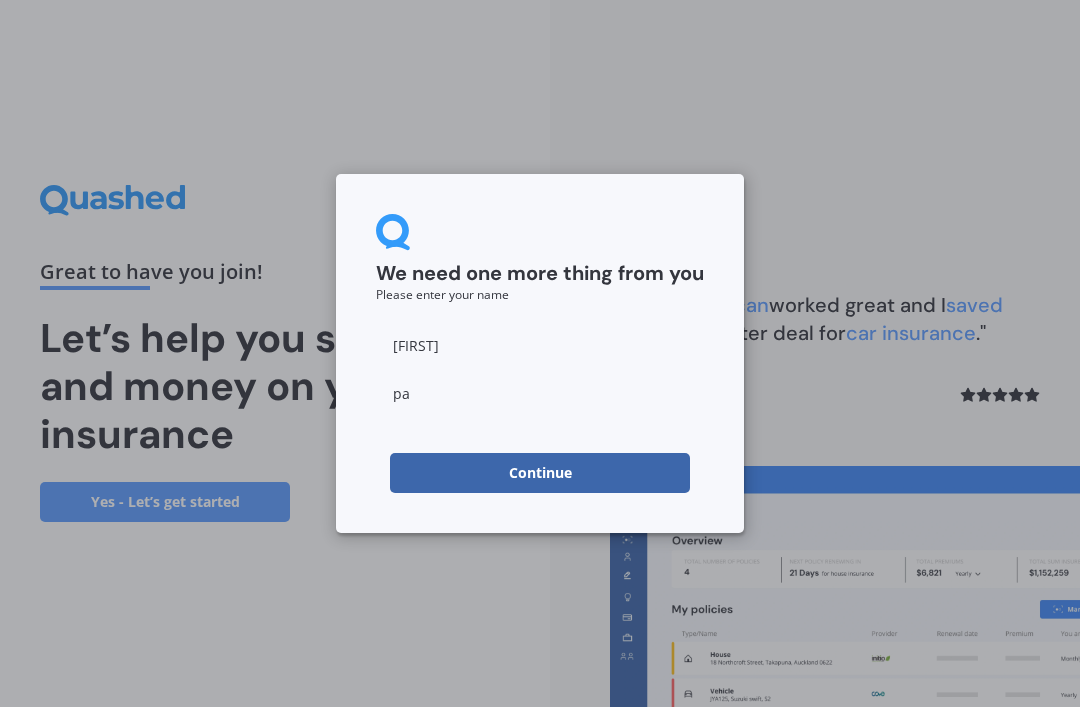 type on "p" 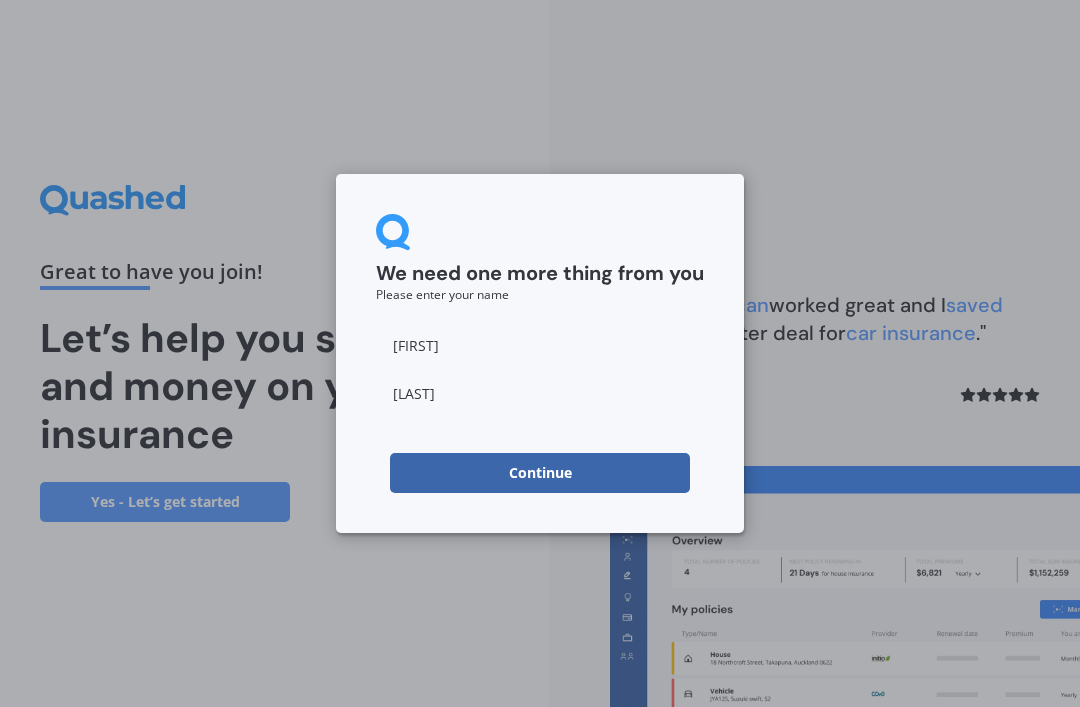 type on "[LAST]" 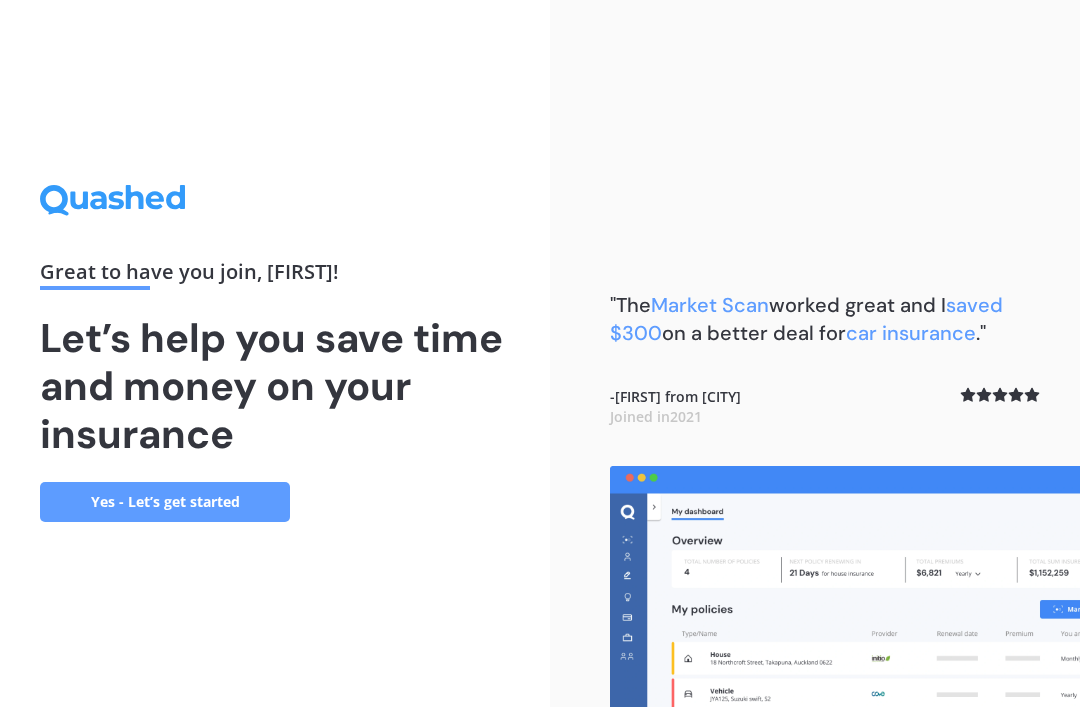 click on "Yes - Let’s get started" at bounding box center [165, 502] 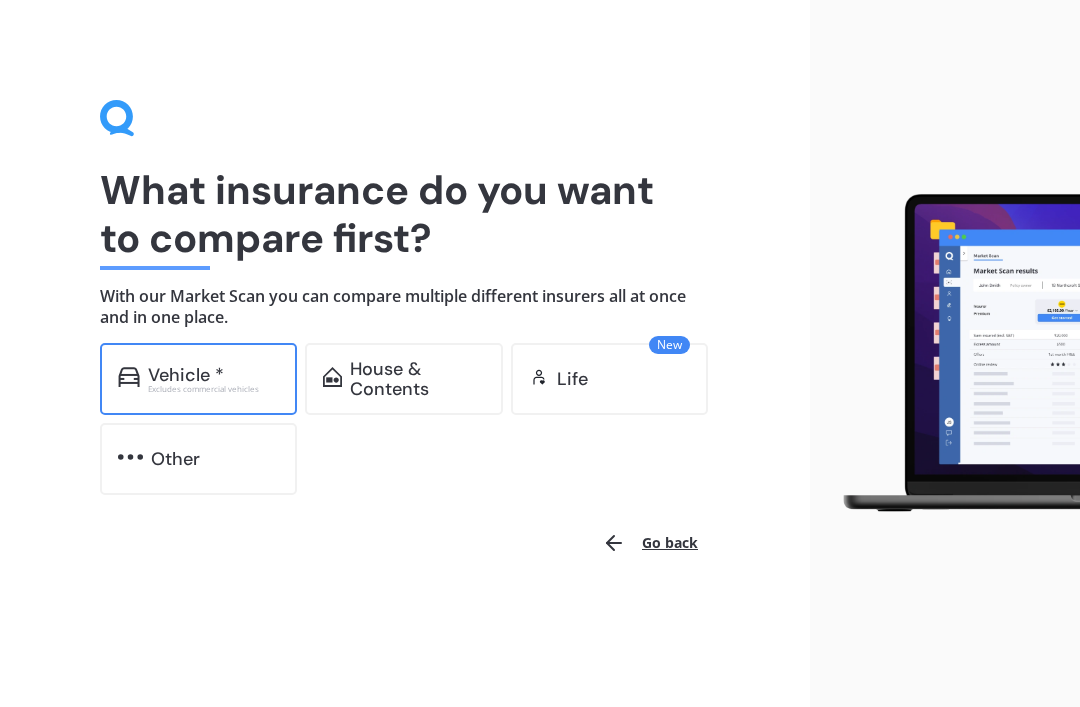 click on "Excludes commercial vehicles" at bounding box center [214, 389] 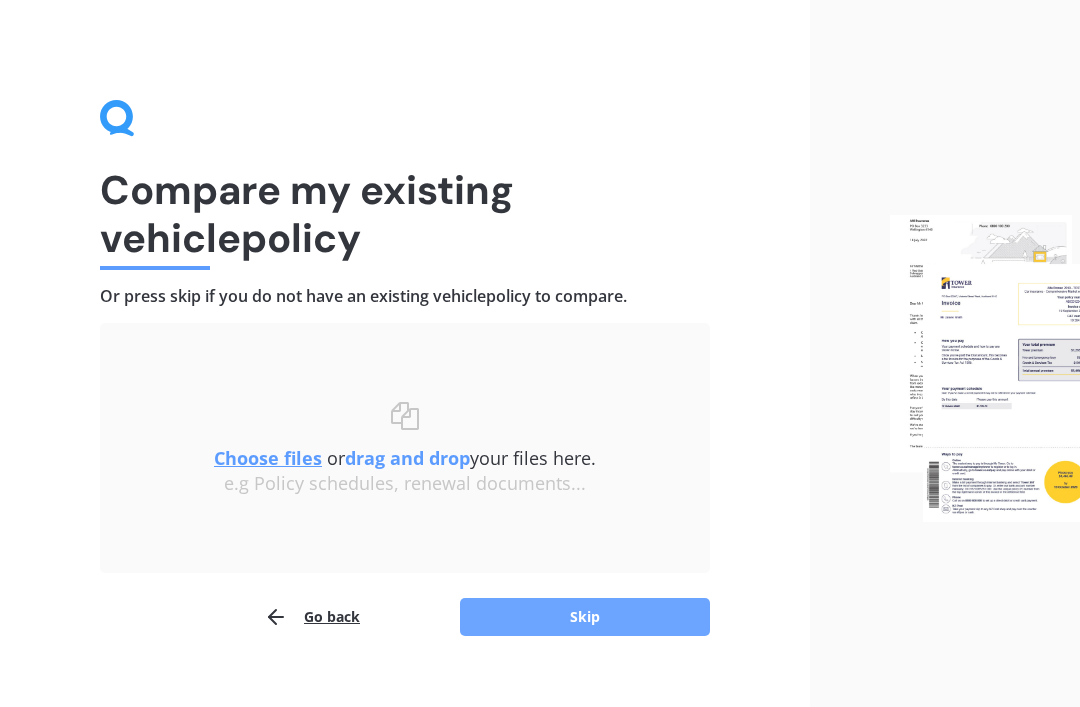 click on "Skip" at bounding box center (585, 617) 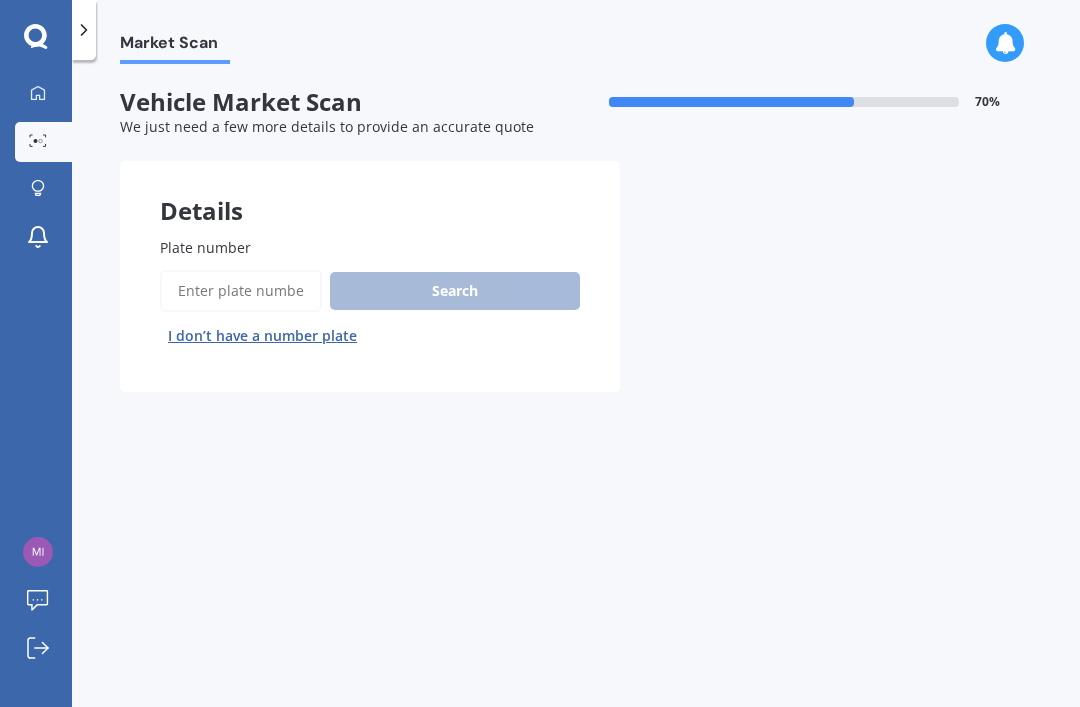 click on "Plate number" at bounding box center (241, 291) 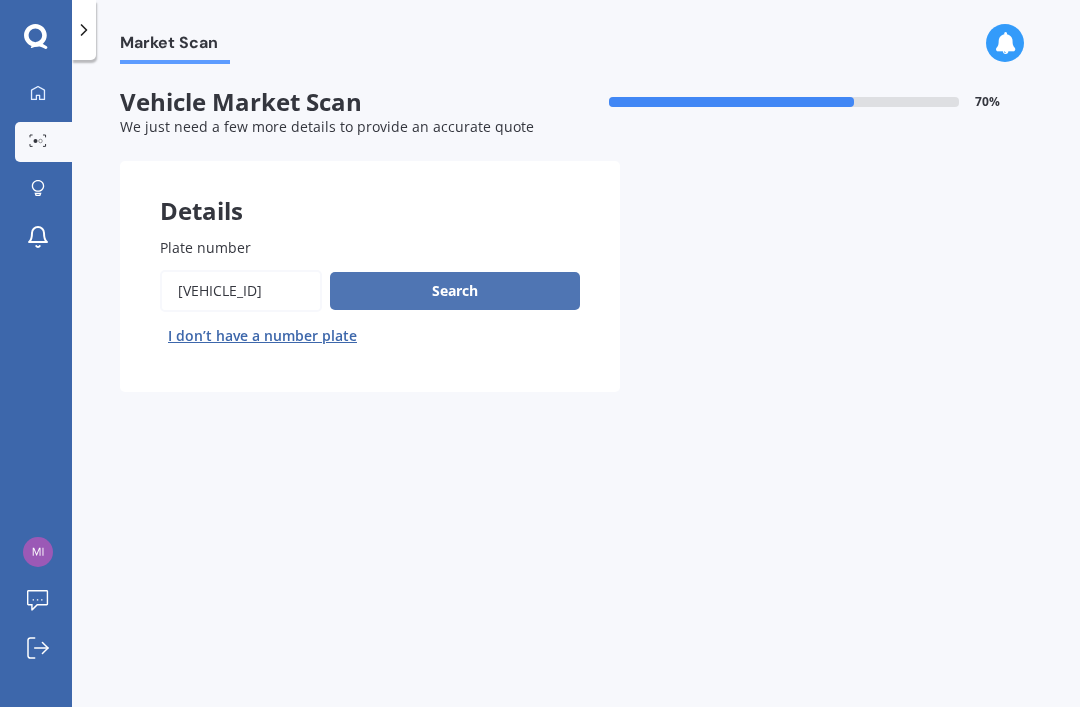 type on "[VEHICLE_ID]" 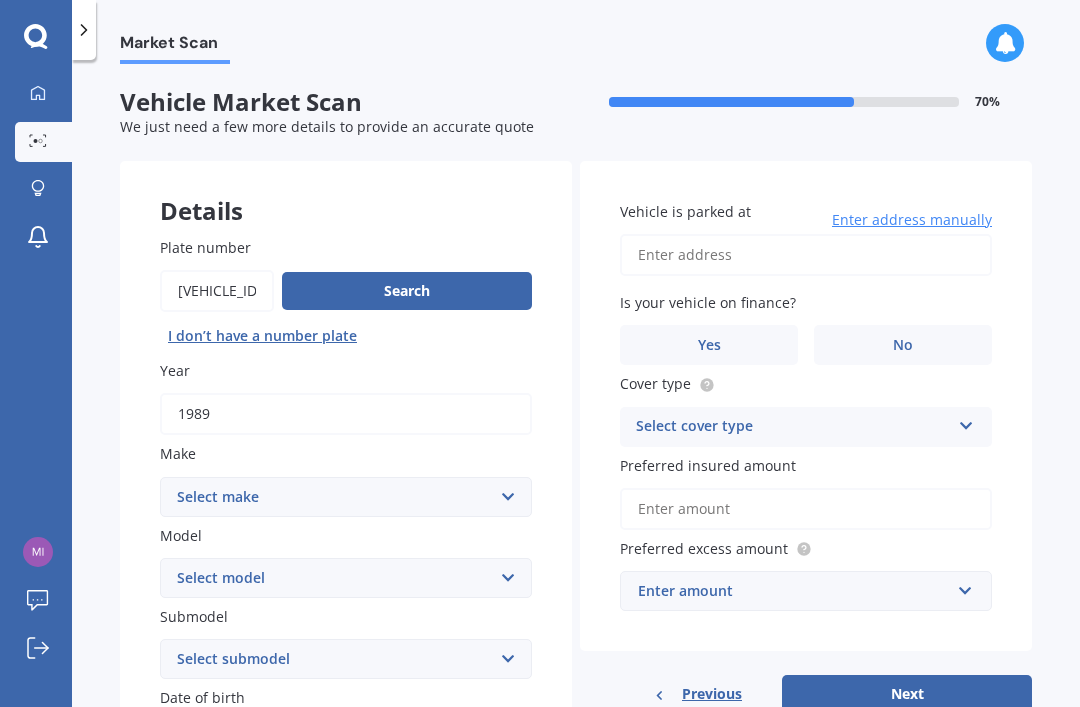 click on "Select make AC ALFA ROMEO ASTON MARTIN AUDI AUSTIN BEDFORD Bentley BMW BYD CADILLAC CAN-AM CHERY CHEVROLET CHRYSLER Citroen CRUISEAIR CUPRA DAEWOO DAIHATSU DAIMLER DAMON DIAHATSU DODGE EXOCET FACTORY FIVE FERRARI FIAT Fiord FLEETWOOD FORD FOTON FRASER GEELY GENESIS GEORGIE BOY GMC GREAT WALL GWM HAVAL HILLMAN HINO HOLDEN HOLIDAY RAMBLER HONDA HUMMER HYUNDAI INFINITI ISUZU IVECO JAC JAECOO JAGUAR JEEP KGM KIA LADA LAMBORGHINI LANCIA LANDROVER LDV LEAPMOTOR LEXUS LINCOLN LOTUS LUNAR M.G M.G. MAHINDRA MASERATI MAZDA MCLAREN MERCEDES AMG Mercedes Benz MERCEDES-AMG MERCURY MINI Mitsubishi MORGAN MORRIS NEWMAR Nissan OMODA OPEL OXFORD PEUGEOT Plymouth Polestar PONTIAC PORSCHE PROTON RAM Range Rover Rayne RENAULT ROLLS ROYCE ROVER SAAB SATURN SEAT SHELBY SKODA SMART SSANGYONG SUBARU SUZUKI TATA TESLA TIFFIN Toyota TRIUMPH TVR Vauxhall VOLKSWAGEN VOLVO WESTFIELD WINNEBAGO ZX" at bounding box center [346, 497] 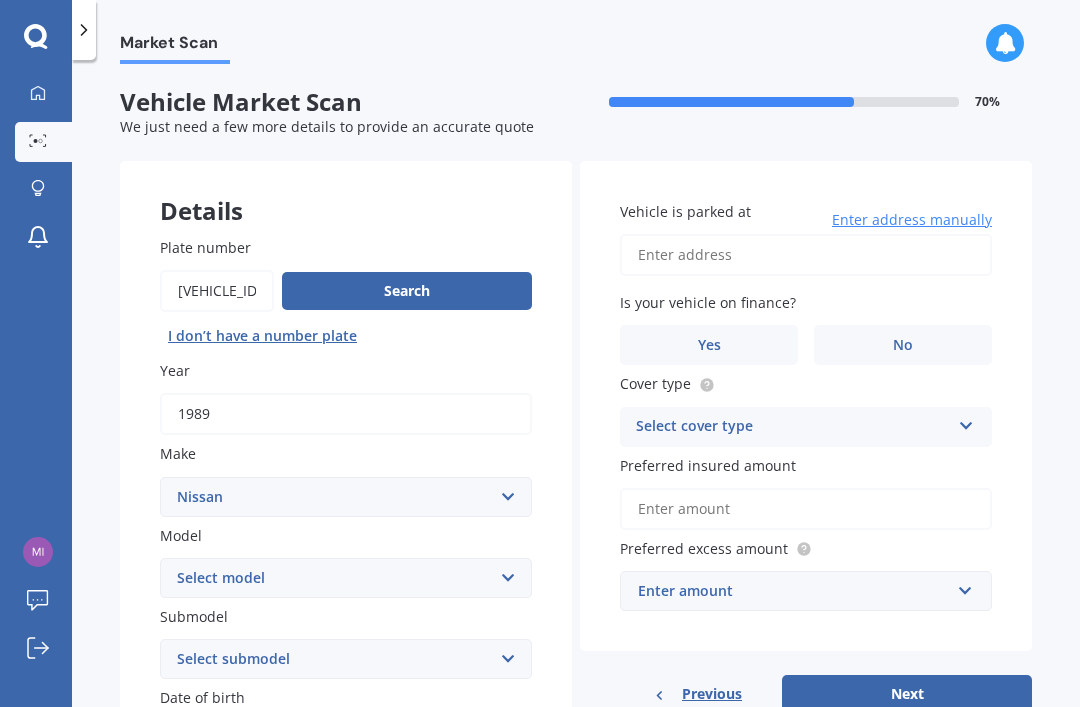 click on "Select model 1200 180SX 200SX 300ZX 350Z 370Z Ad Altima ARIYA Atlas Avenir Basarra Bluebird Caball Cabstar Camino Caravan Cedric Cefiro Cima Civillian Condor Crew Cube Datsun DAYZ Dualis e-NV200 ElGrand Expert Fairlady Figaro Fuga Gloria GTR Homy Infiniti Juke Kicks Lafesta Largo Latio Laurel Leaf Leopard Liberty Lucino March Maxima Micra Mistral Murano Navara Navara DX Note Note Turbo NV NV100 NV350 NX Pao Pathfinder Patrol Prairie Presage Presea Primastar Primera Pulsar Qashqai Regulus Rnessa S-Cargo Safari Sakura Sentra Serena Silvia Skyline Stagea Sunny Sylphy Teana Terrano Tiida Tino Titan Urvan Vanette Wingroad X-Trail Z" at bounding box center [346, 578] 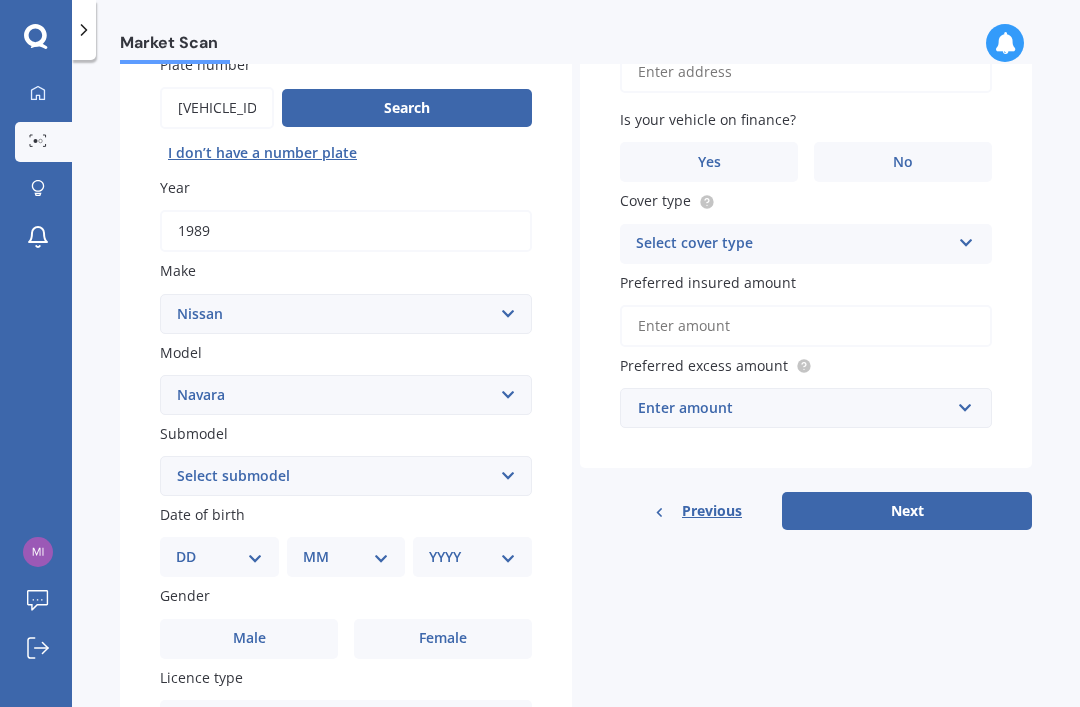 scroll, scrollTop: 208, scrollLeft: 0, axis: vertical 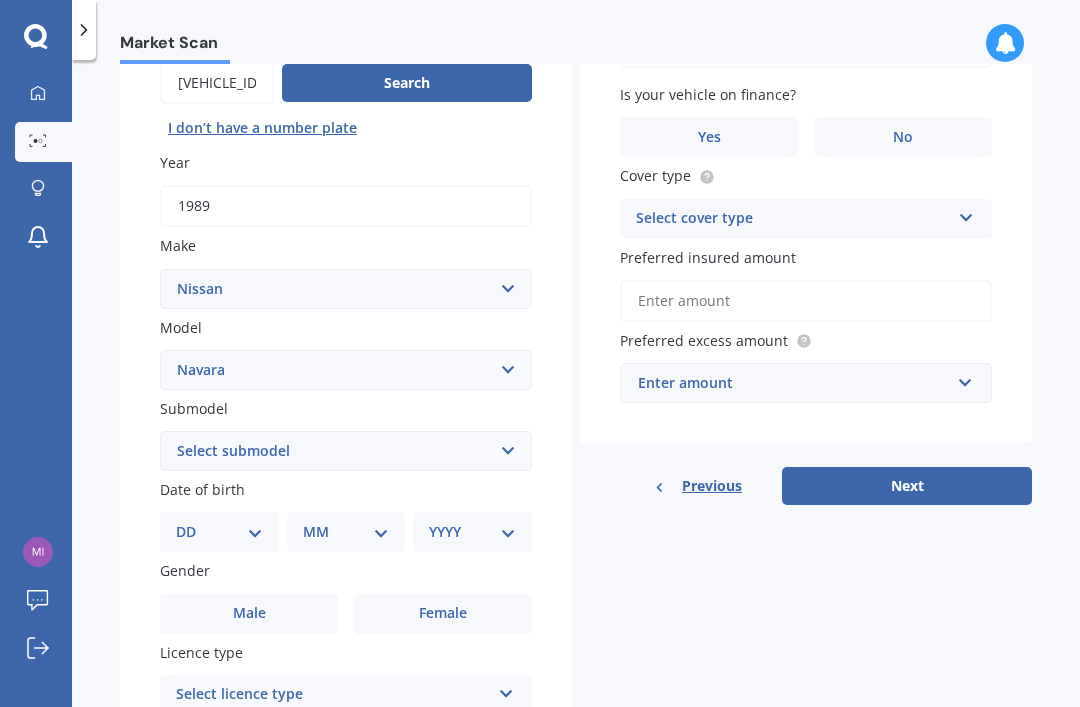click on "Select submodel (All other models) 2.5 4WD  Diesel Turbo 2.5 4WD MT Diesel Turbo 3.0 4WD S/C C/S DIES Diesel Diesel Turbo King Cab Diesel Turbo PRO-4X Double Cab RX Diesel 2WD RX Diesel Turbo SL diesel turbo ST ST Diesel Turbo ST-X Diesel Turbo ST-X diesel turbo 4WD ST-X Petrol ST-X Petrol Turbo Ti" at bounding box center (346, 451) 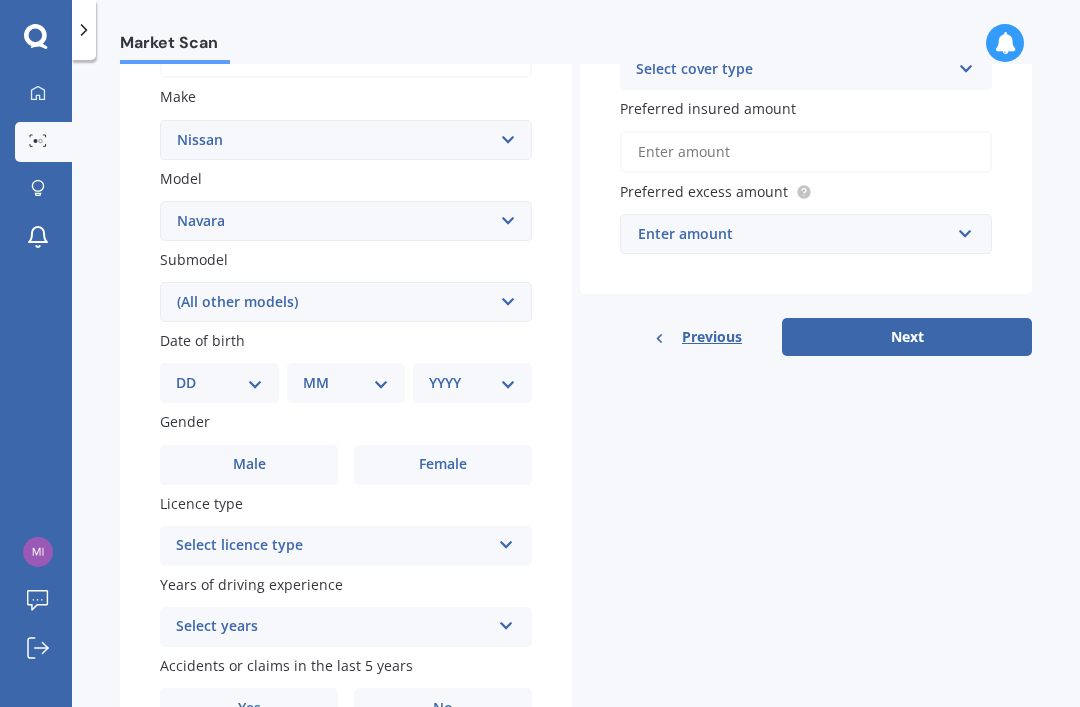 scroll, scrollTop: 362, scrollLeft: 0, axis: vertical 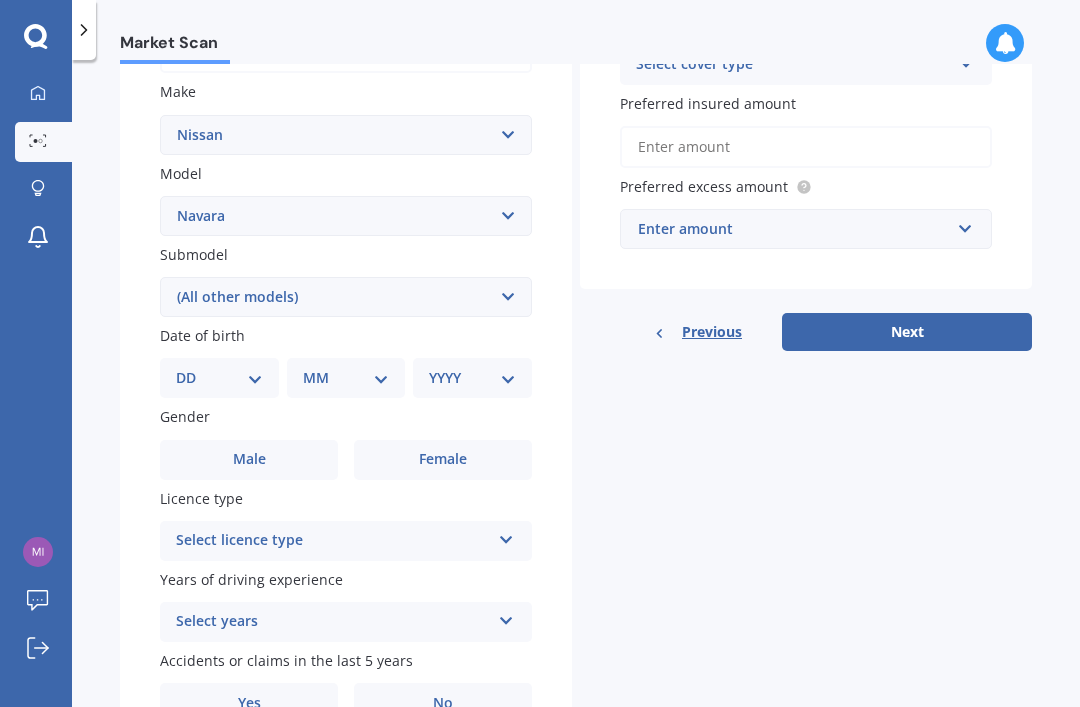click on "DD 01 02 03 04 05 06 07 08 09 10 11 12 13 14 15 16 17 18 19 20 21 22 23 24 25 26 27 28 29 30 31" at bounding box center (219, 378) 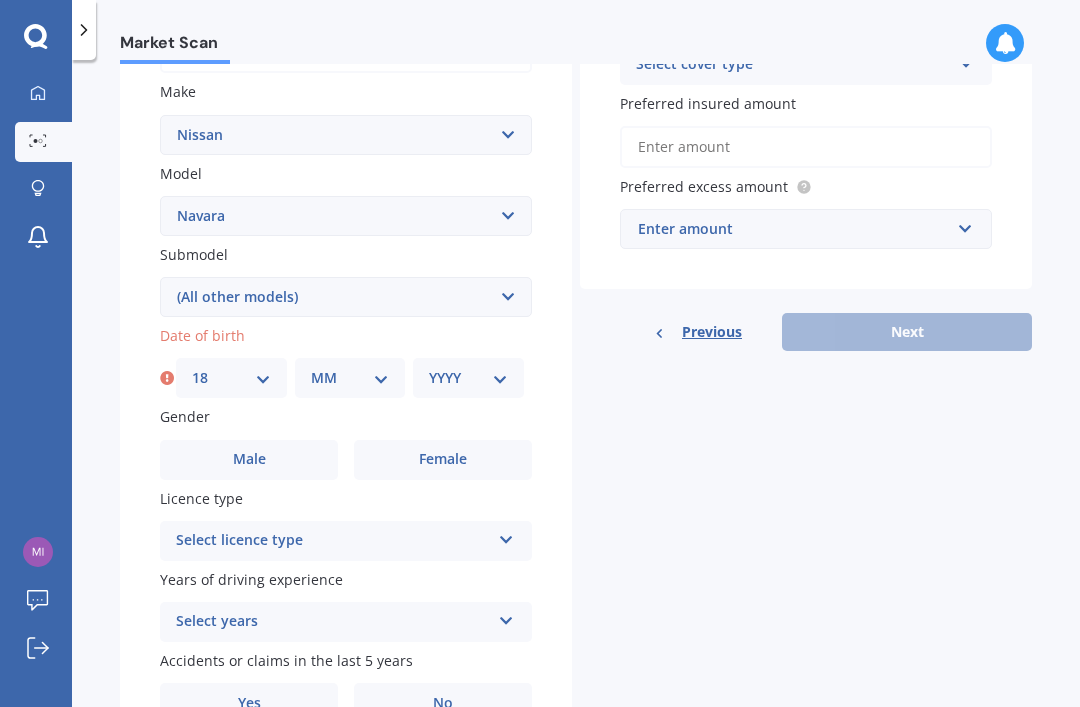 click on "MM 01 02 03 04 05 06 07 08 09 10 11 12" at bounding box center (350, 378) 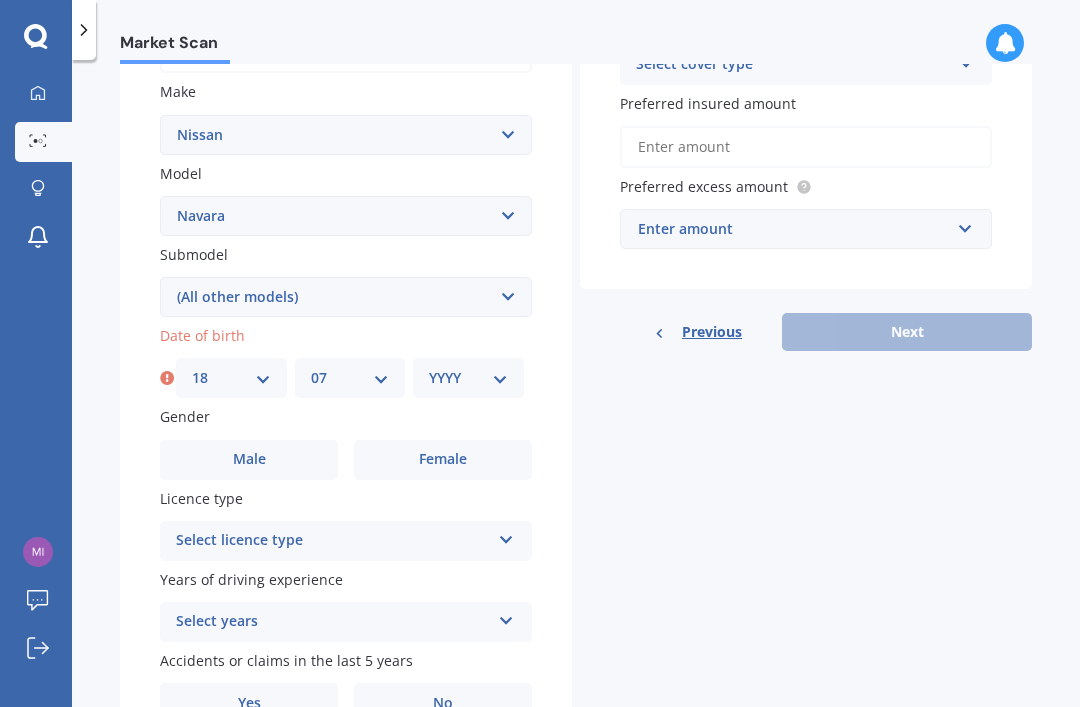 click on "YYYY 2025 2024 2023 2022 2021 2020 2019 2018 2017 2016 2015 2014 2013 2012 2011 2010 2009 2008 2007 2006 2005 2004 2003 2002 2001 2000 1999 1998 1997 1996 1995 1994 1993 1992 1991 1990 1989 1988 1987 1986 1985 1984 1983 1982 1981 1980 1979 1978 1977 1976 1975 1974 1973 1972 1971 1970 1969 1968 1967 1966 1965 1964 1963 1962 1961 1960 1959 1958 1957 1956 1955 1954 1953 1952 1951 1950 1949 1948 1947 1946 1945 1944 1943 1942 1941 1940 1939 1938 1937 1936 1935 1934 1933 1932 1931 1930 1929 1928 1927 1926" at bounding box center [468, 378] 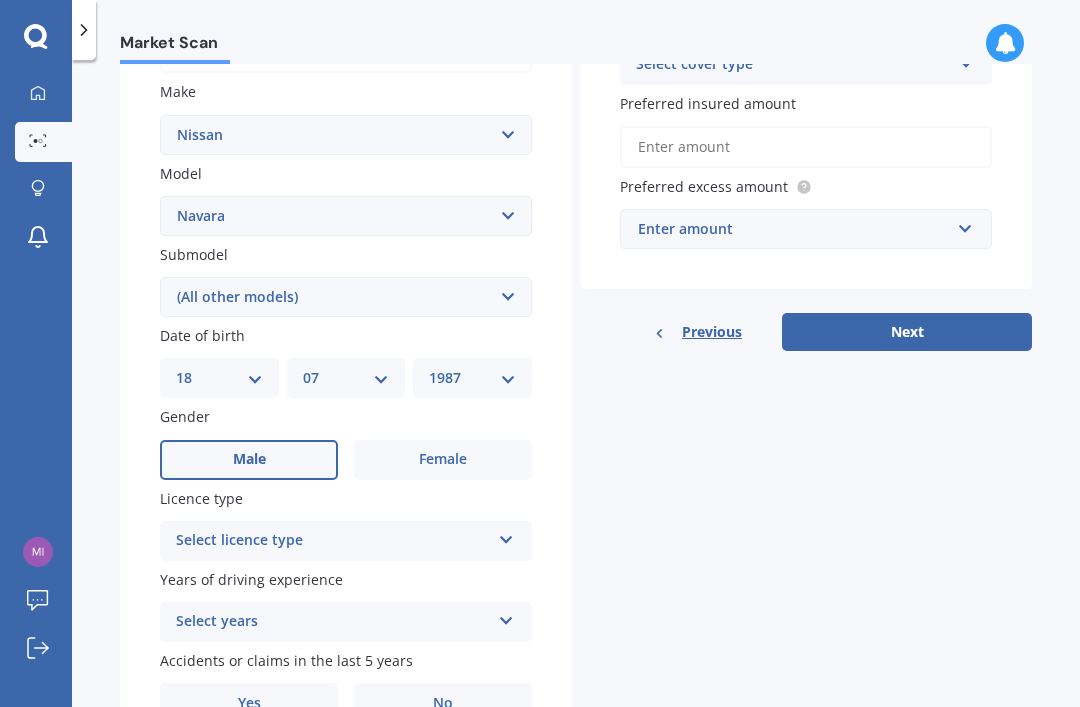 click on "Male" at bounding box center (249, 460) 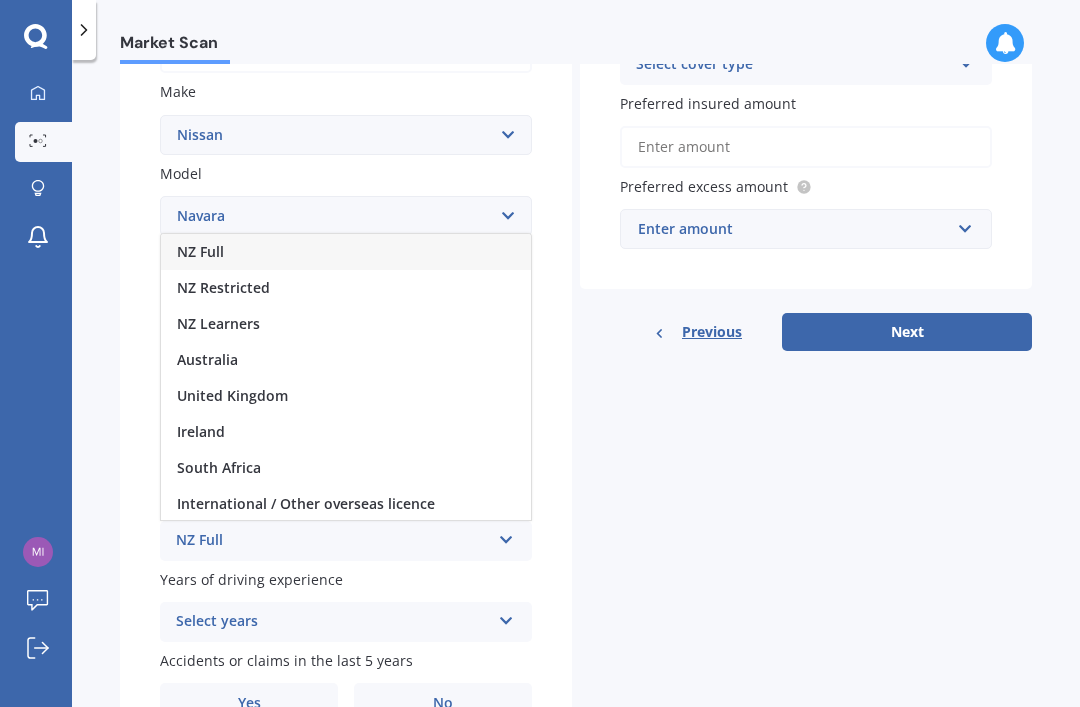 click on "NZ Full" at bounding box center (346, 252) 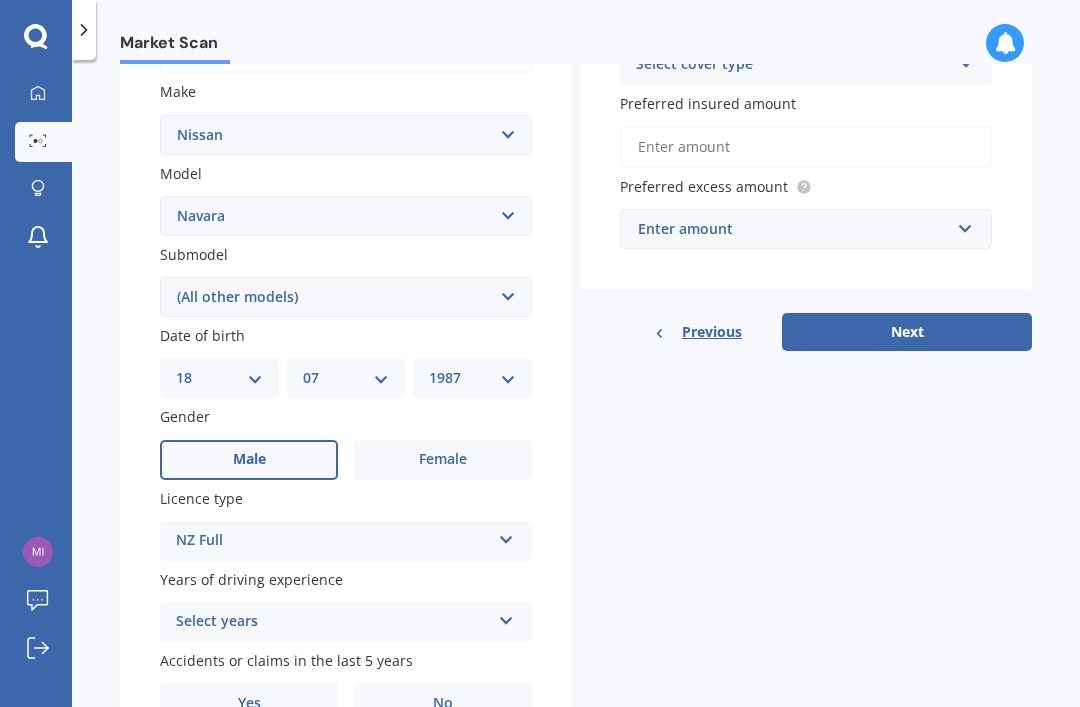 click on "Select years" at bounding box center (333, 622) 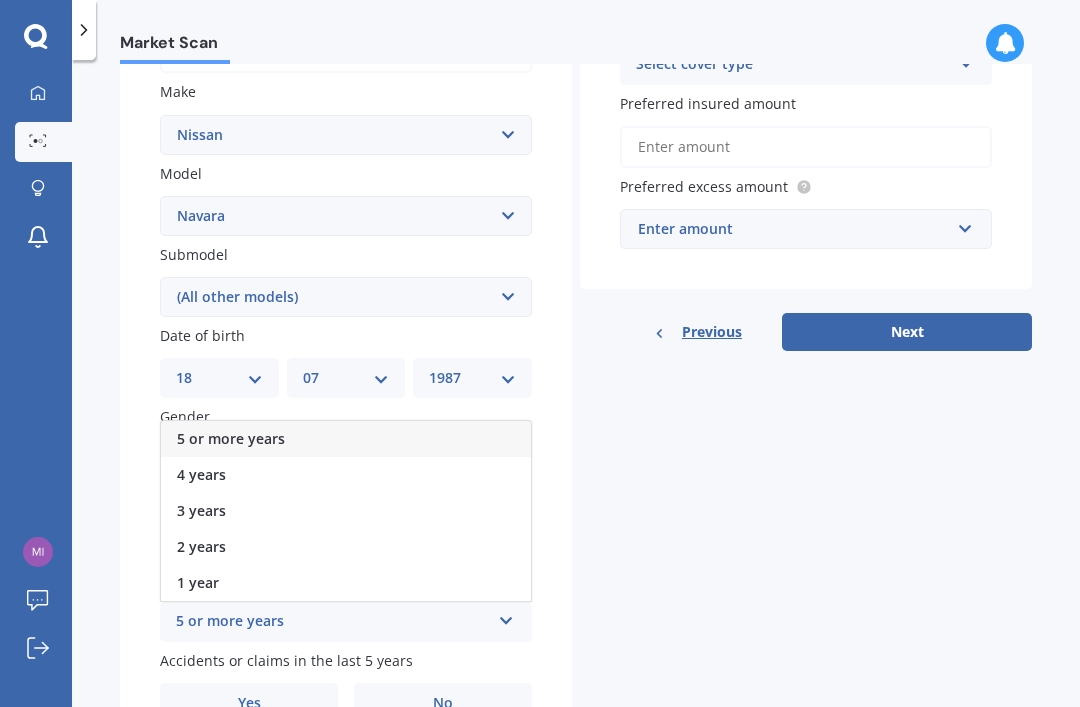 click on "5 or more years" at bounding box center (346, 439) 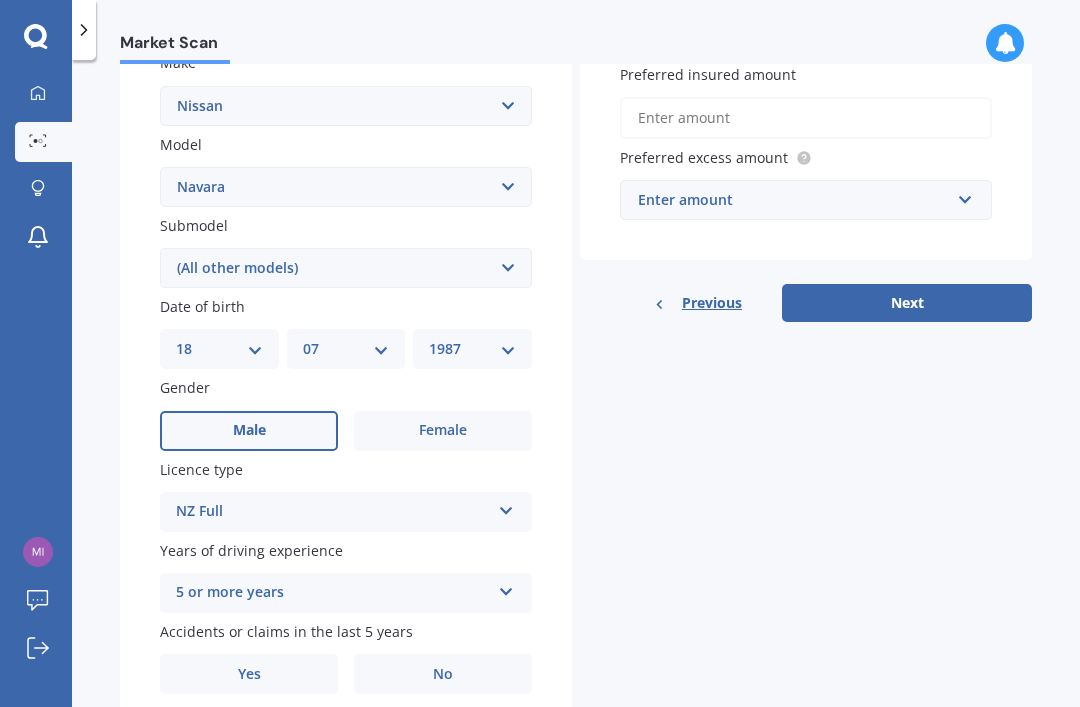 scroll, scrollTop: 389, scrollLeft: 0, axis: vertical 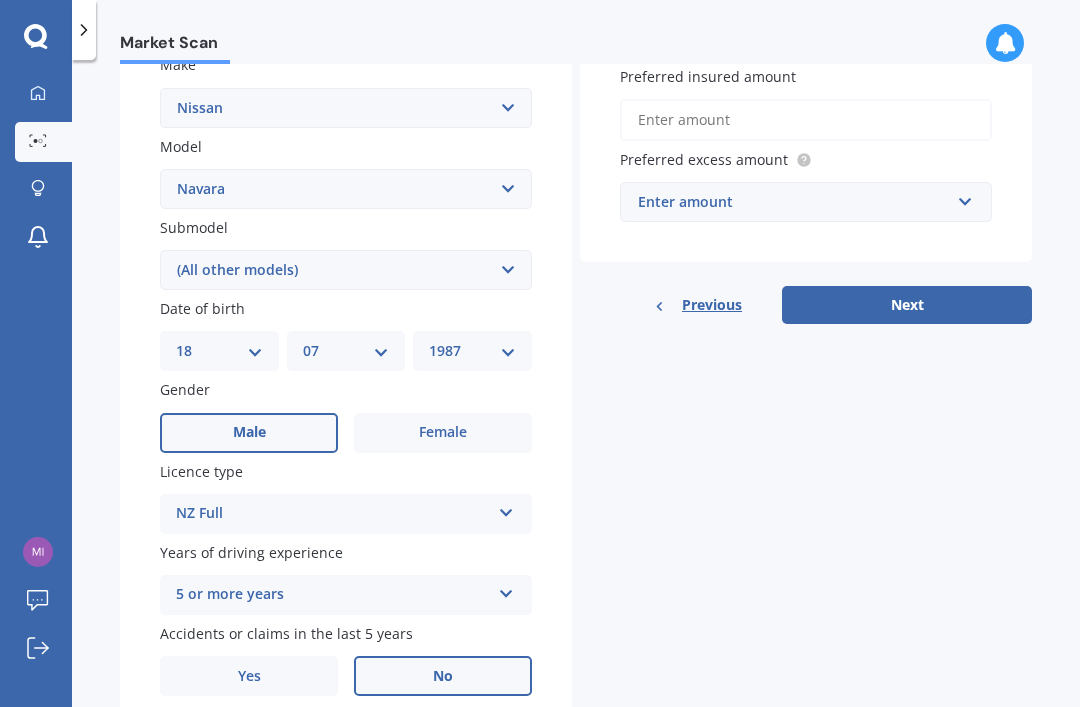 click on "No" at bounding box center (443, 676) 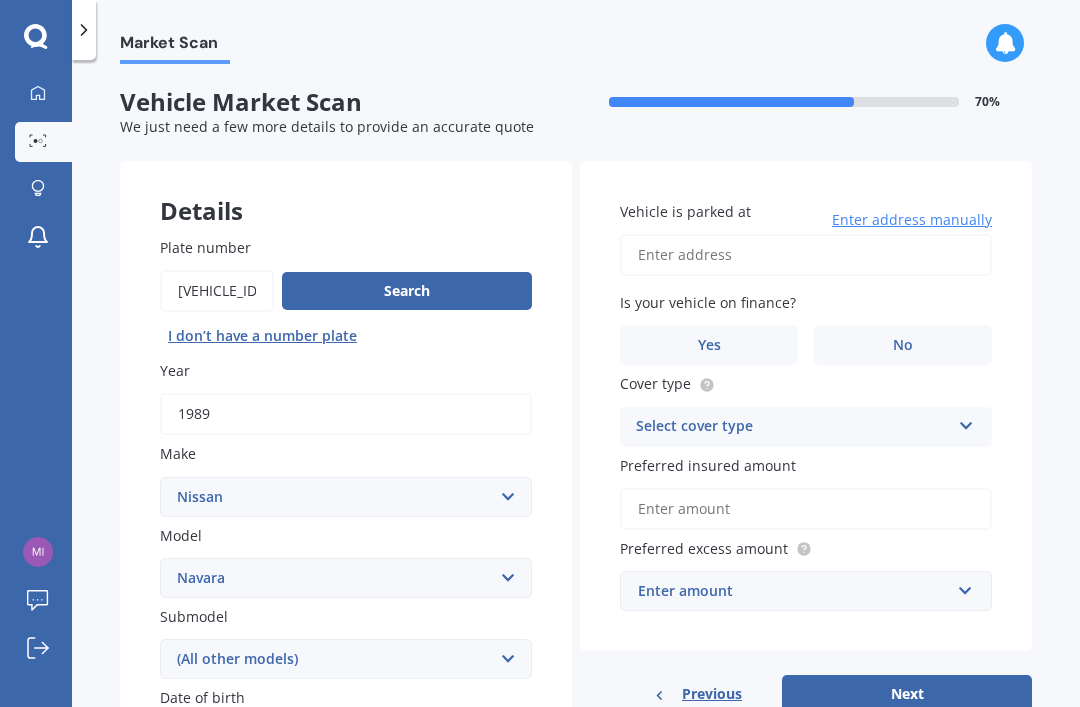 scroll, scrollTop: 0, scrollLeft: 0, axis: both 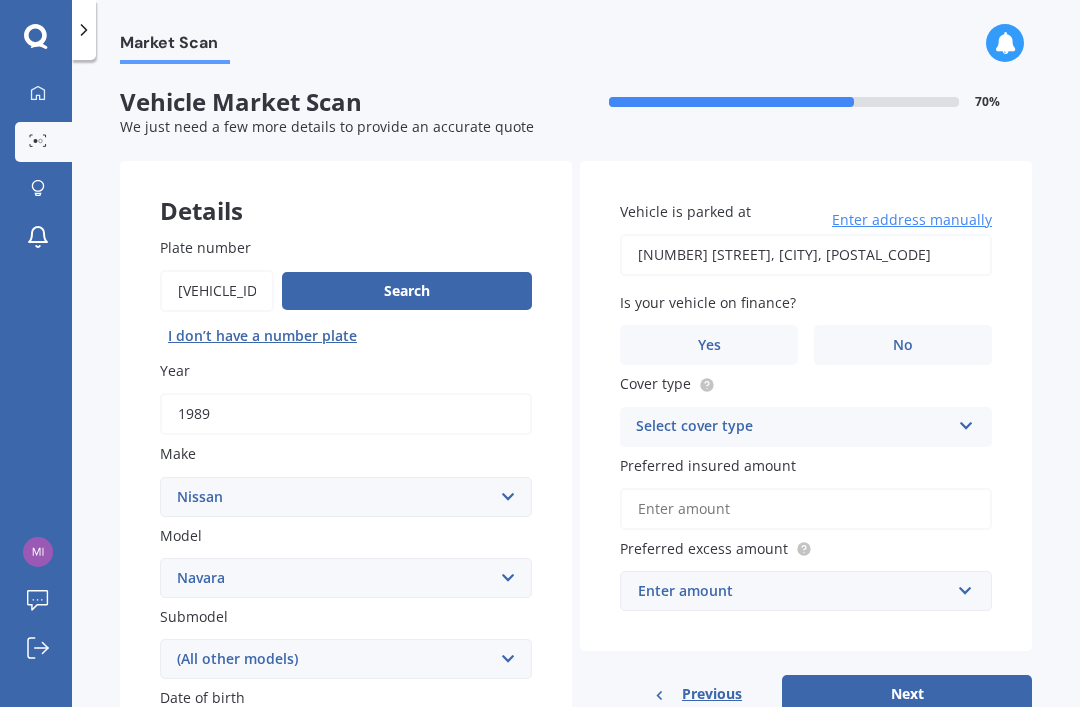 type on "[NUMBER] [STREET], [CITY] [POSTAL_CODE]" 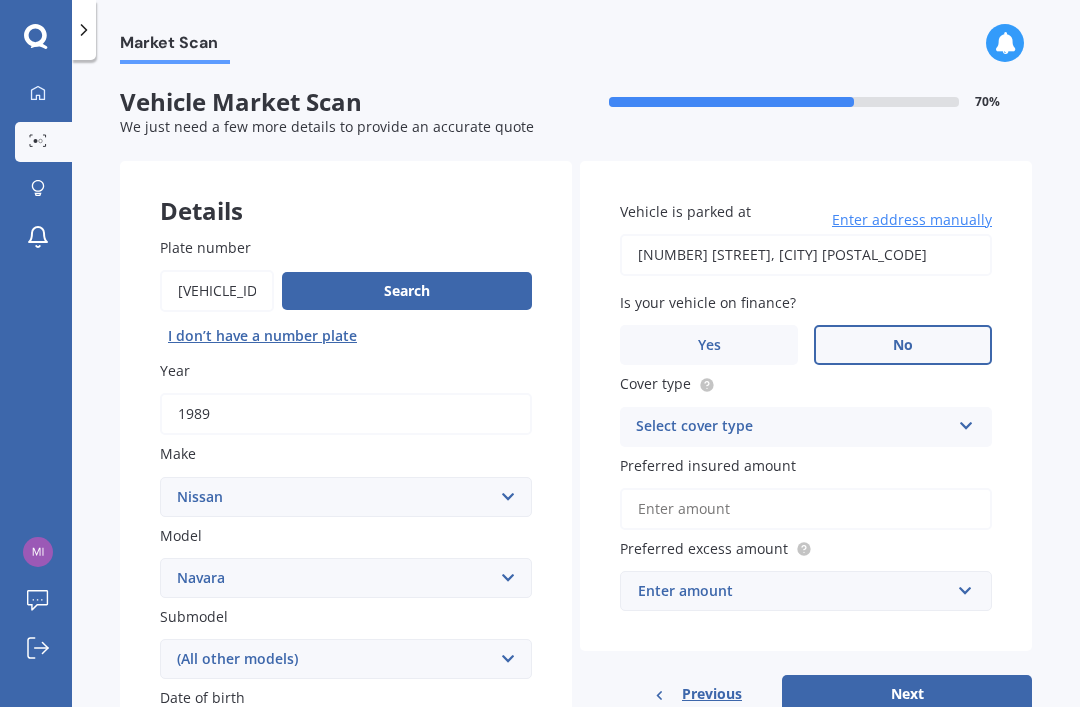 click on "No" at bounding box center [903, 345] 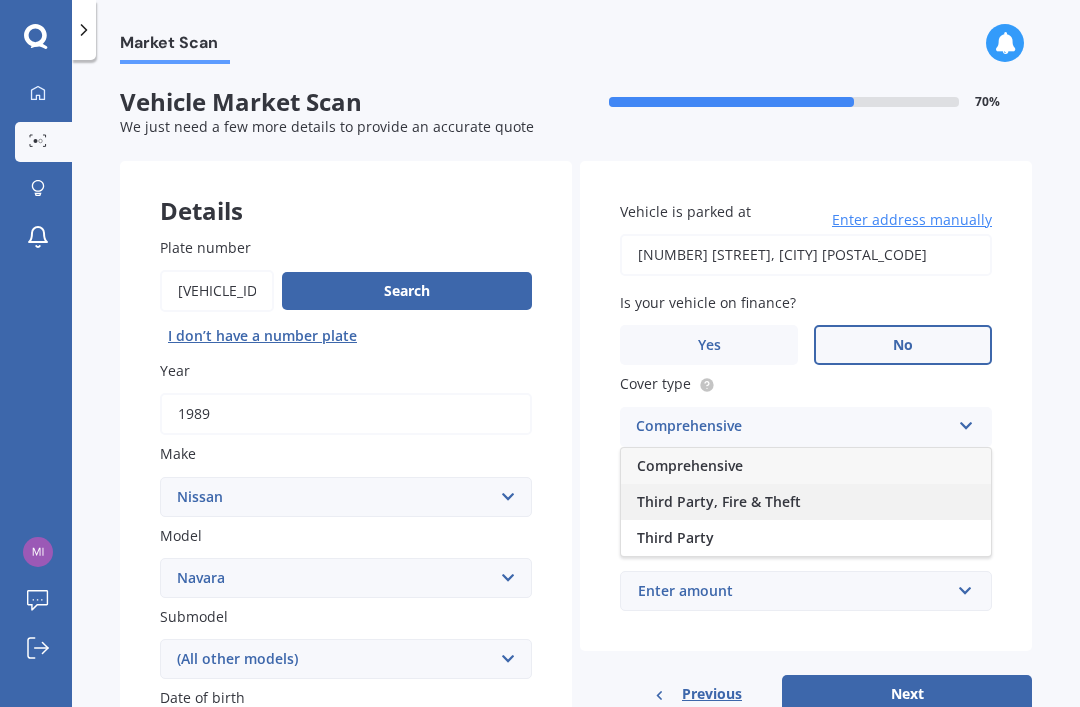 click on "Third Party, Fire & Theft" at bounding box center [806, 502] 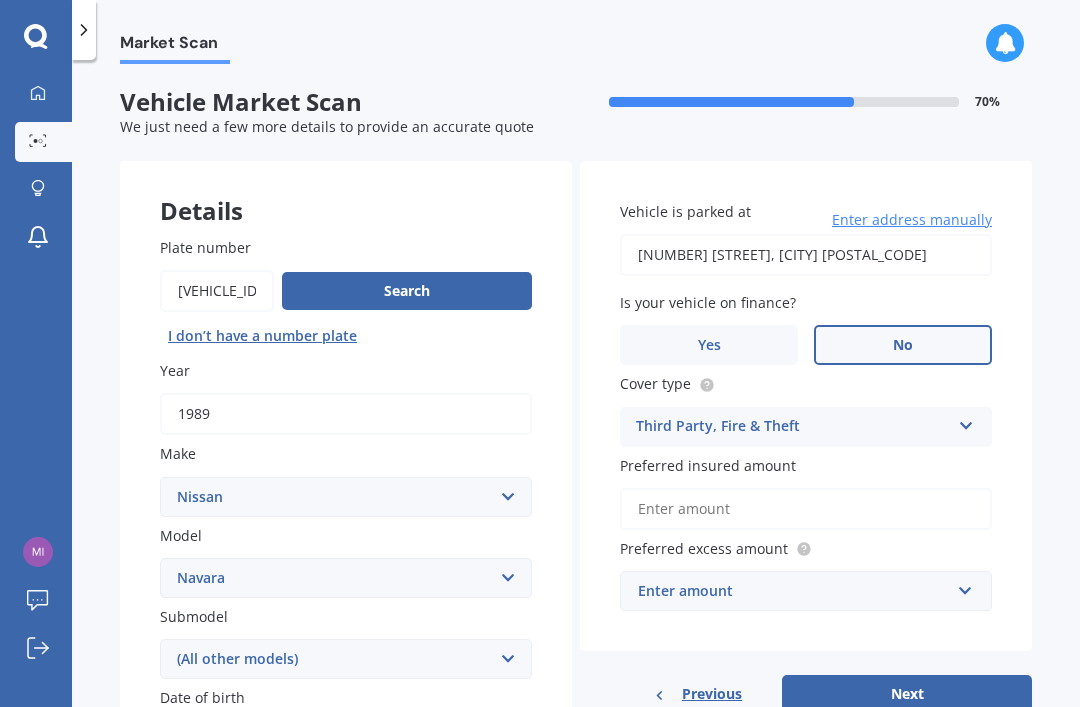 click on "Preferred insured amount" at bounding box center [806, 509] 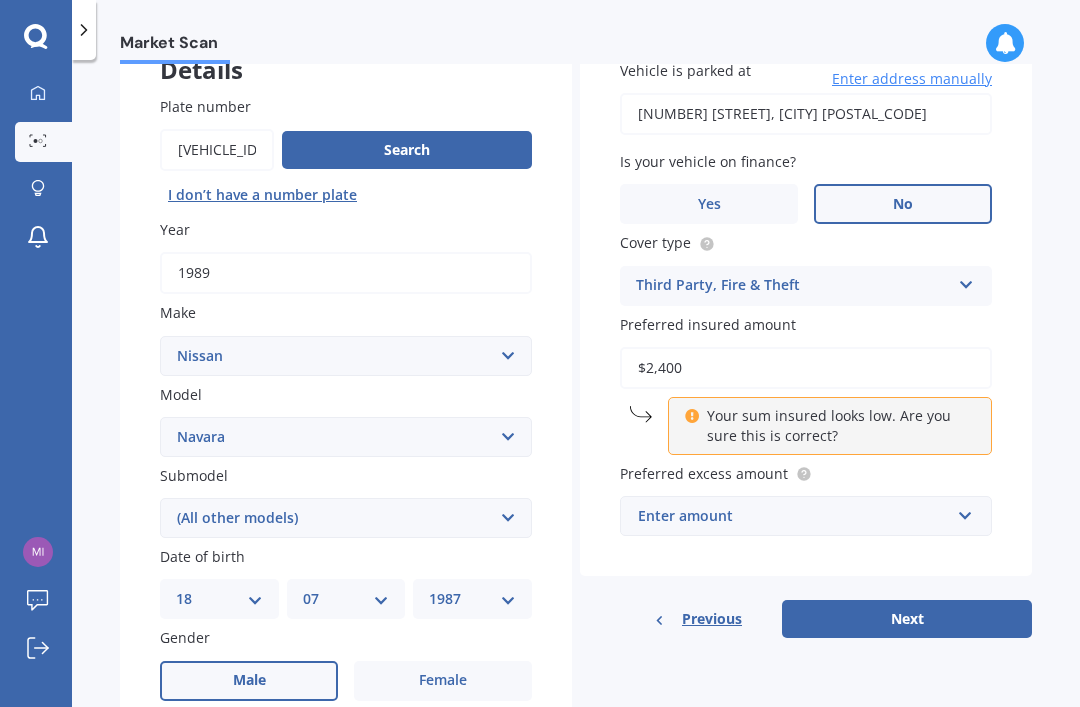 scroll, scrollTop: 144, scrollLeft: 0, axis: vertical 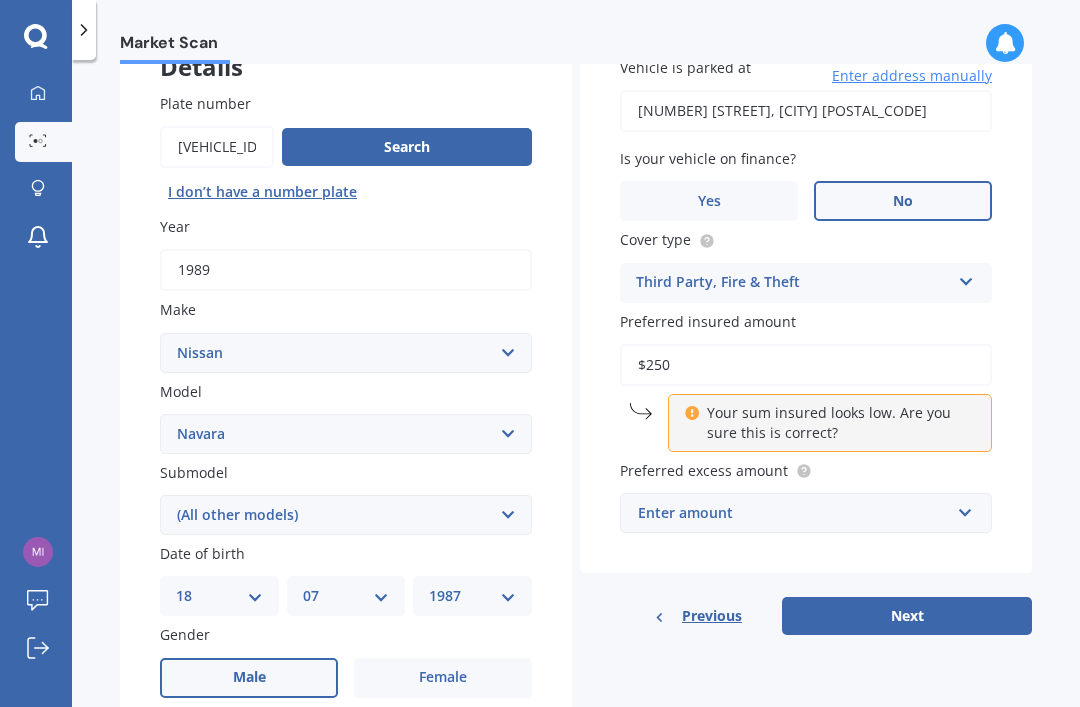 type on "$2,500" 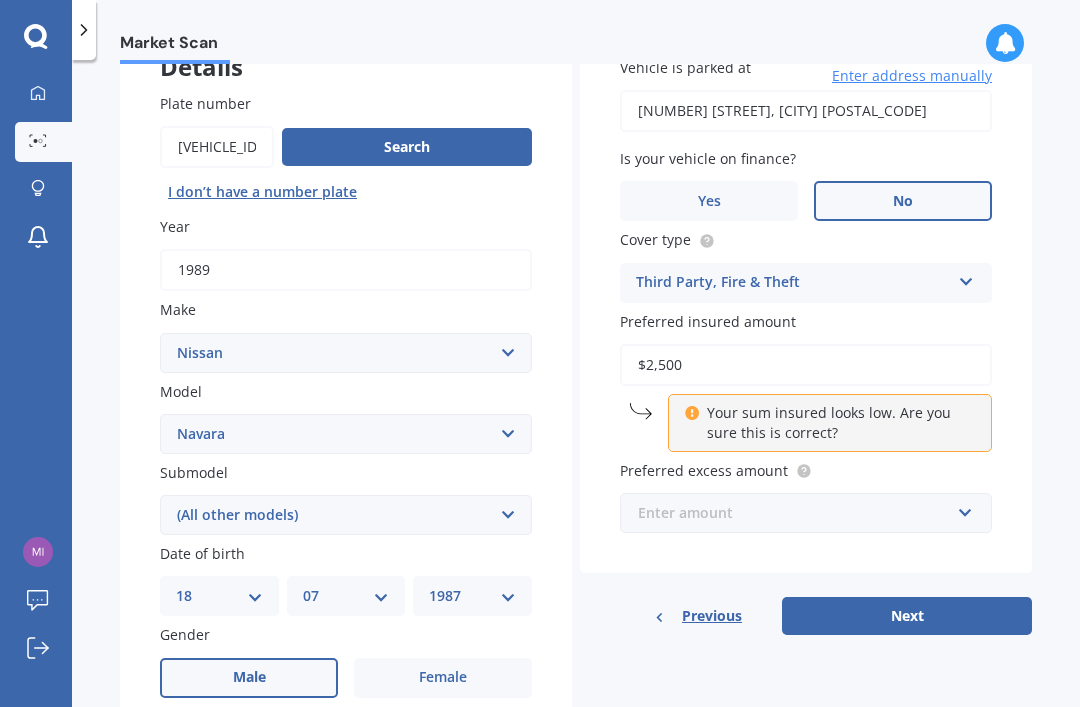 click at bounding box center (799, 513) 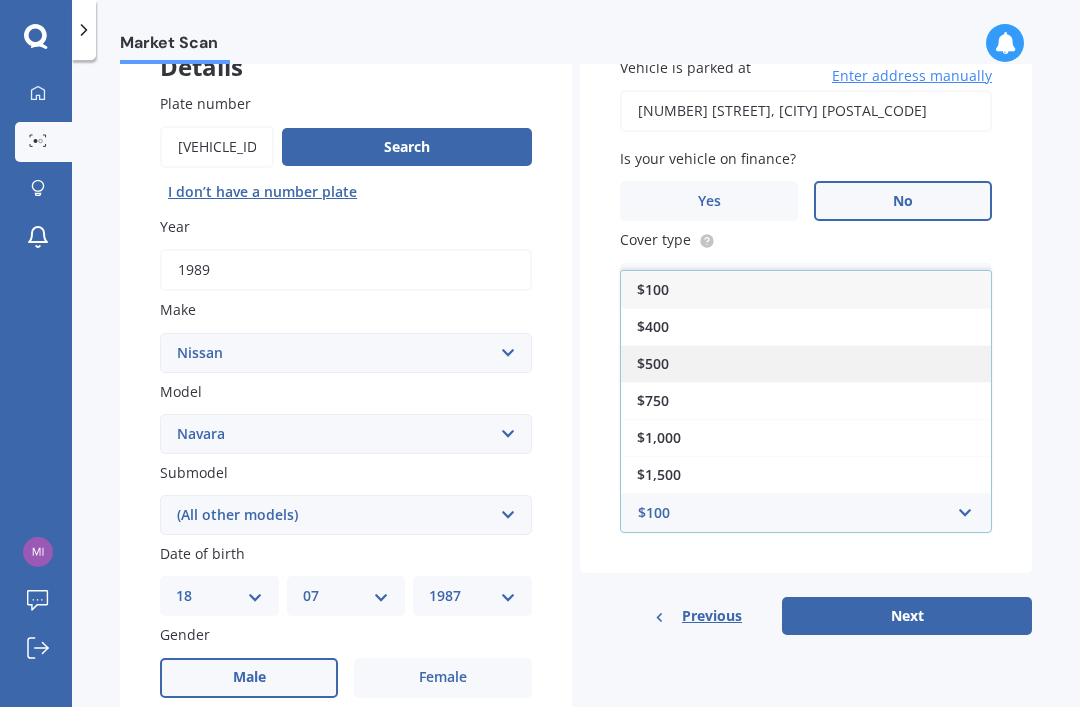 click on "$500" at bounding box center (806, 363) 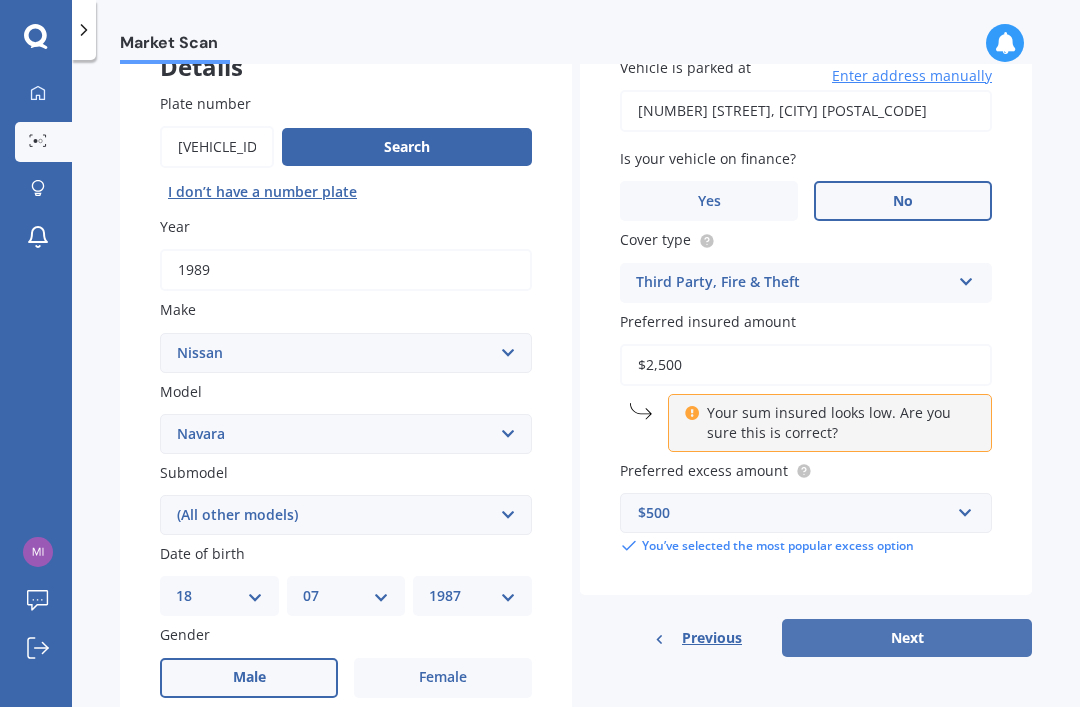 click on "Next" at bounding box center (907, 638) 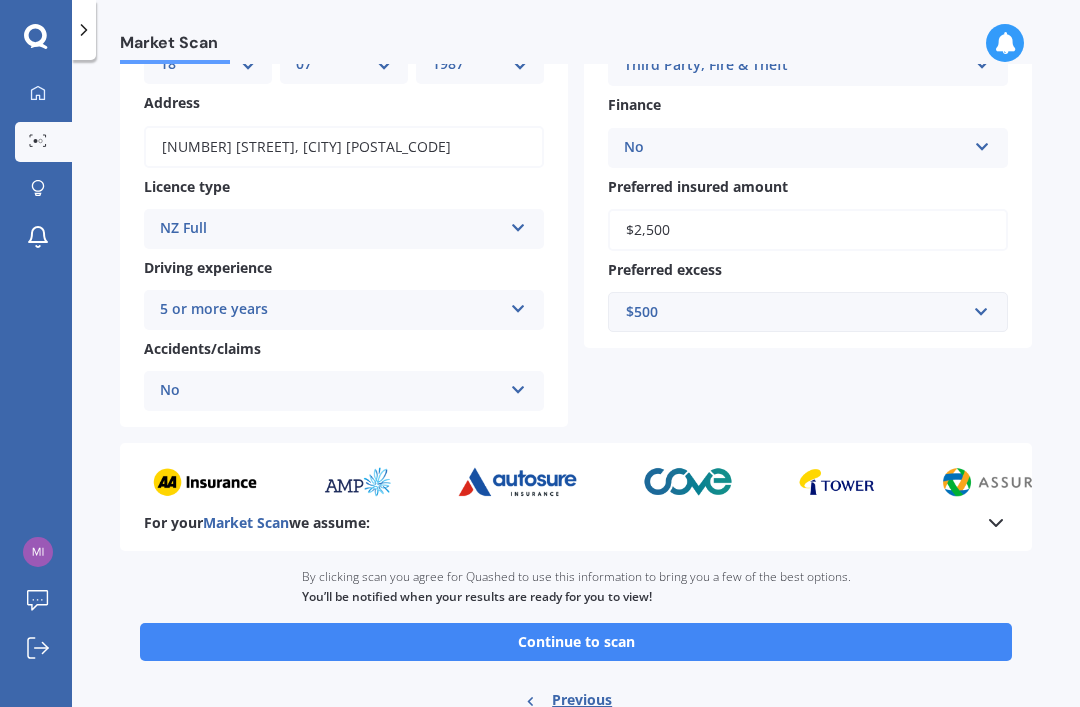scroll, scrollTop: 246, scrollLeft: 0, axis: vertical 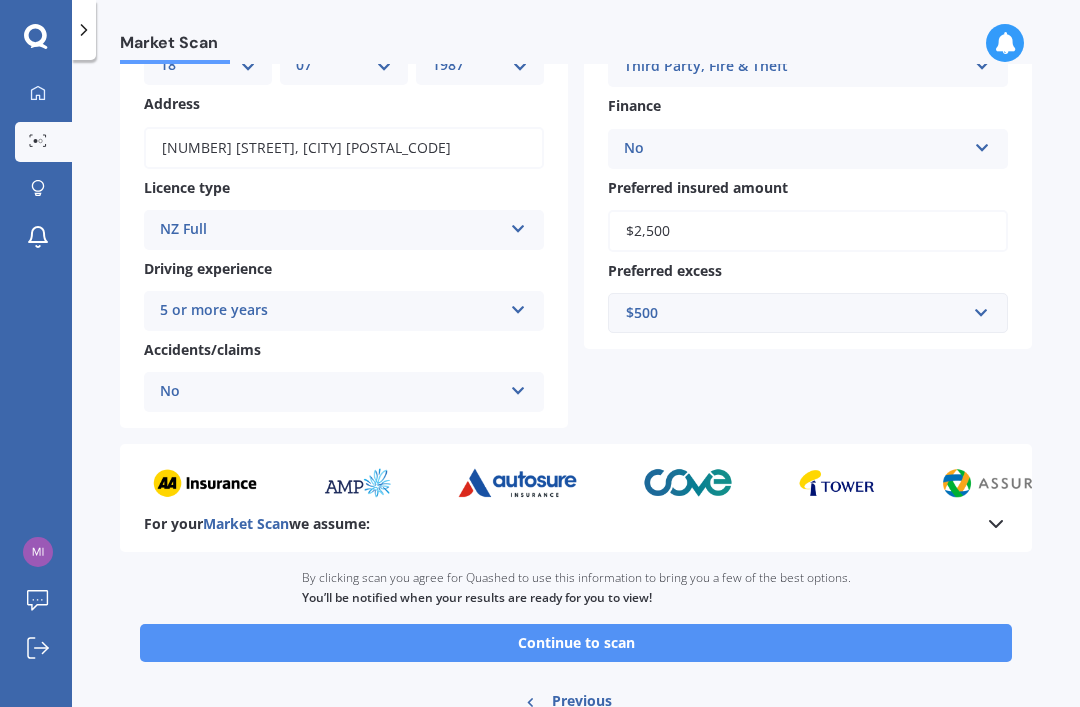 click on "Continue to scan" at bounding box center (576, 643) 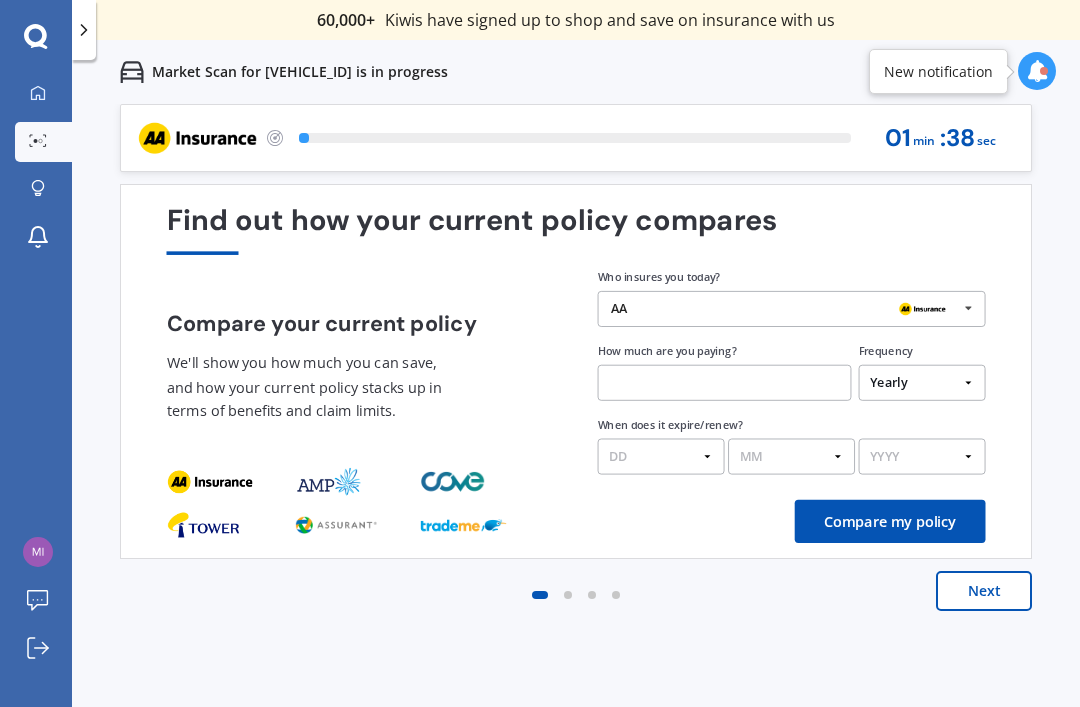 scroll, scrollTop: 0, scrollLeft: 0, axis: both 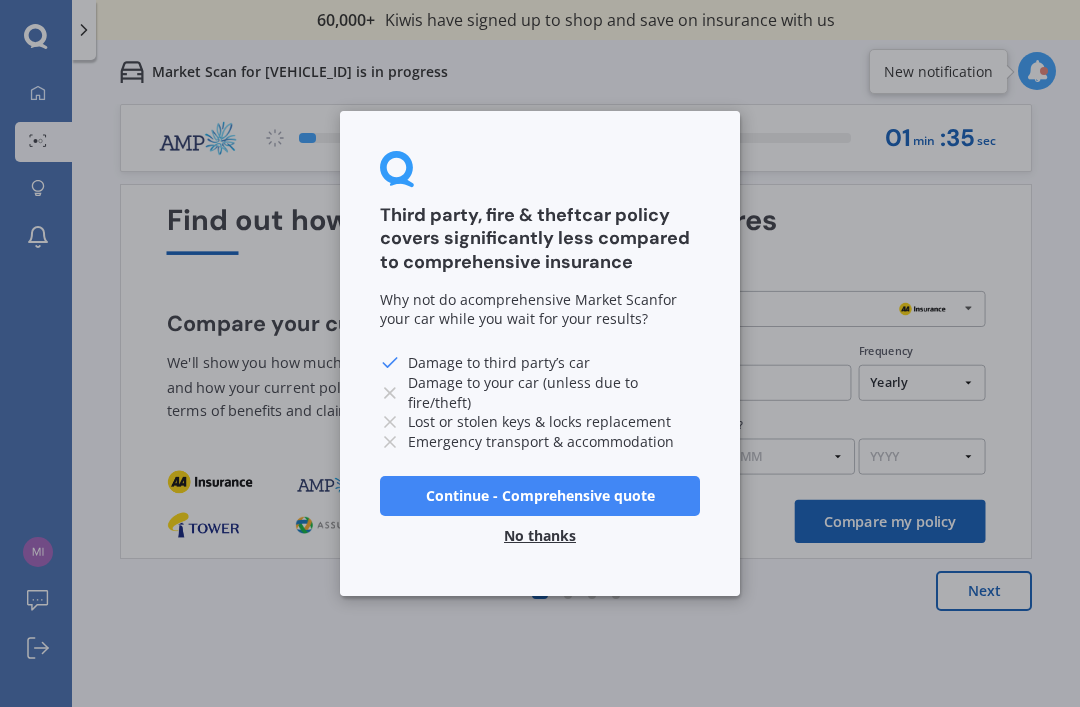 click on "No thanks" at bounding box center (540, 536) 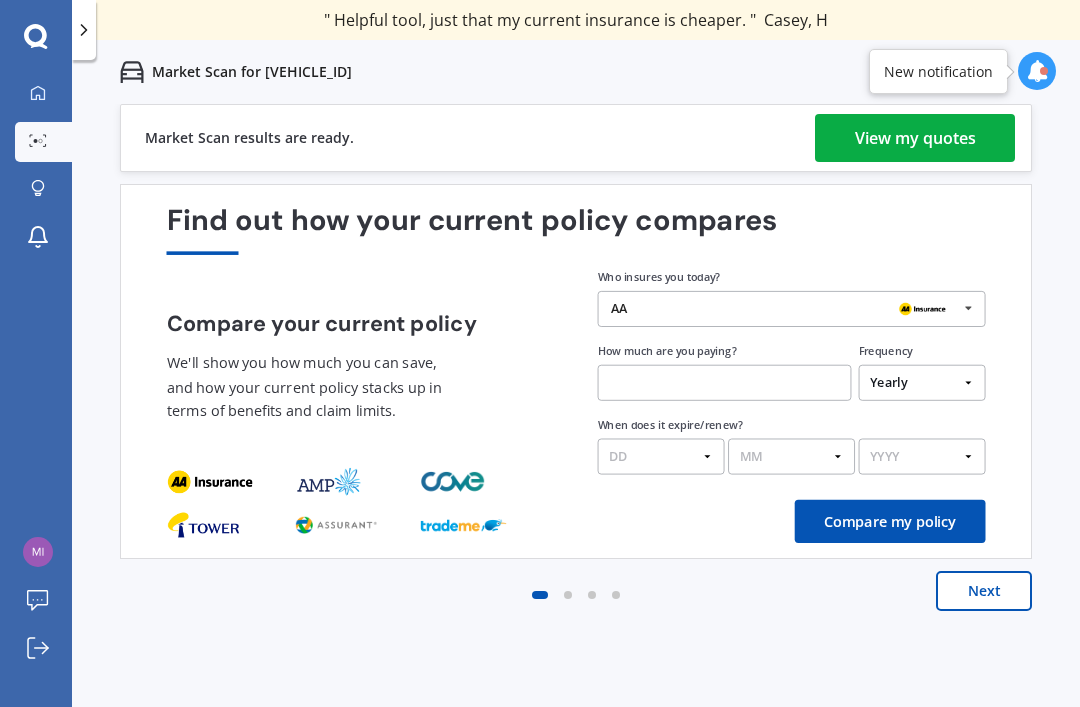 click on "View my quotes" at bounding box center [915, 138] 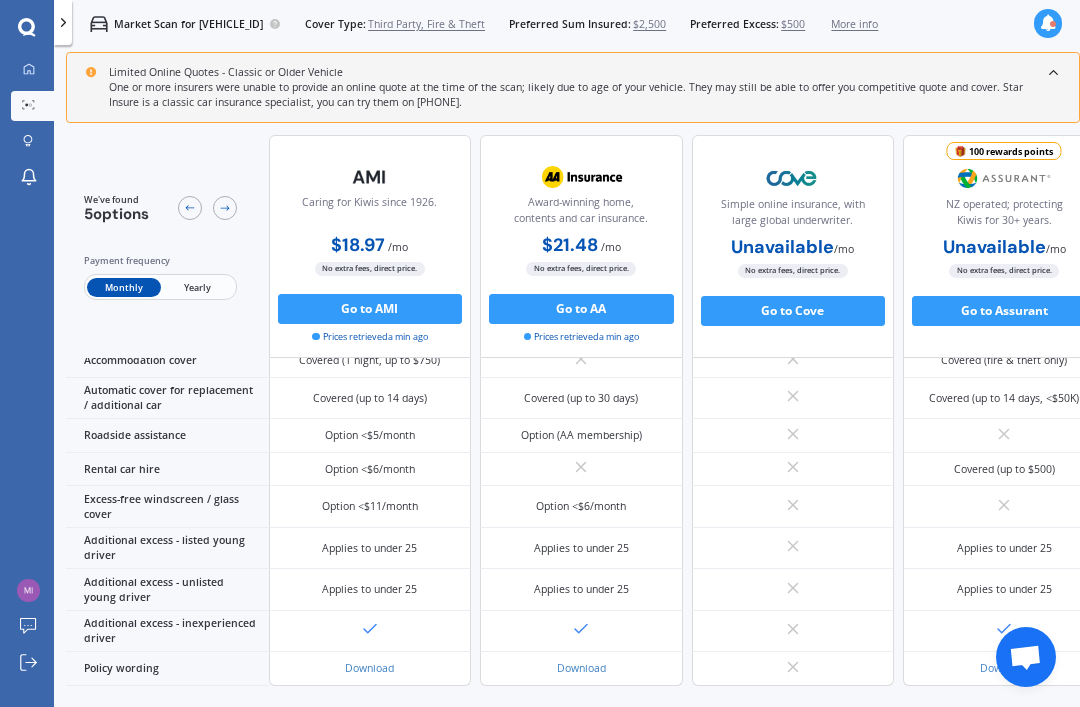 scroll, scrollTop: 825, scrollLeft: 0, axis: vertical 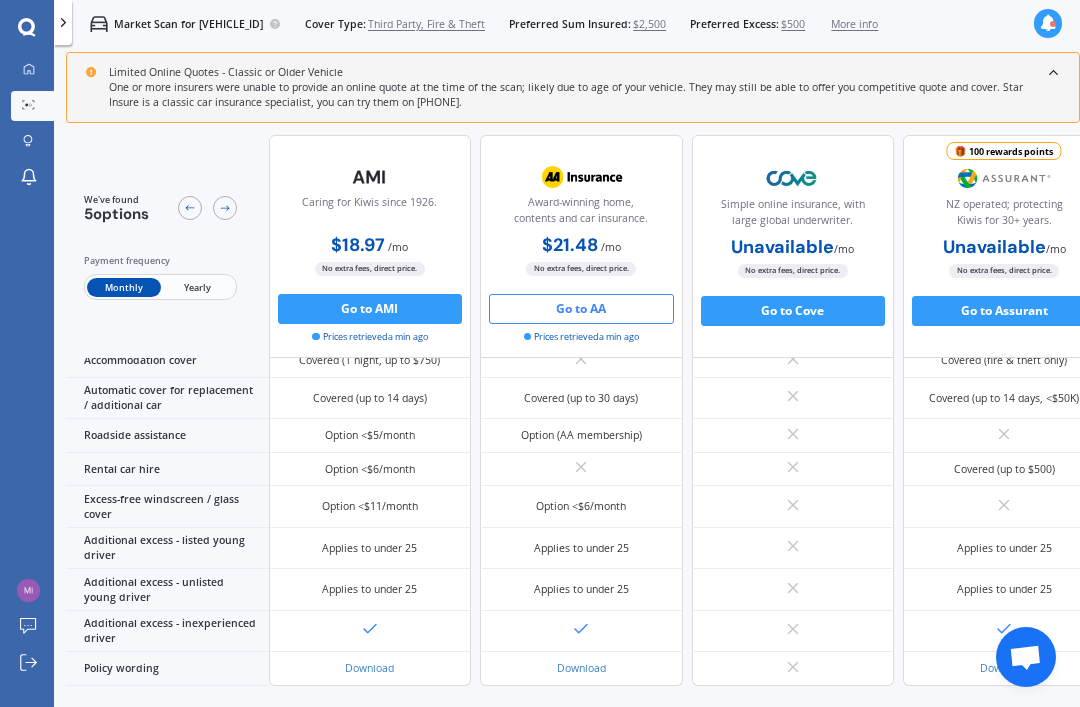 click on "Go to AA" at bounding box center [581, 309] 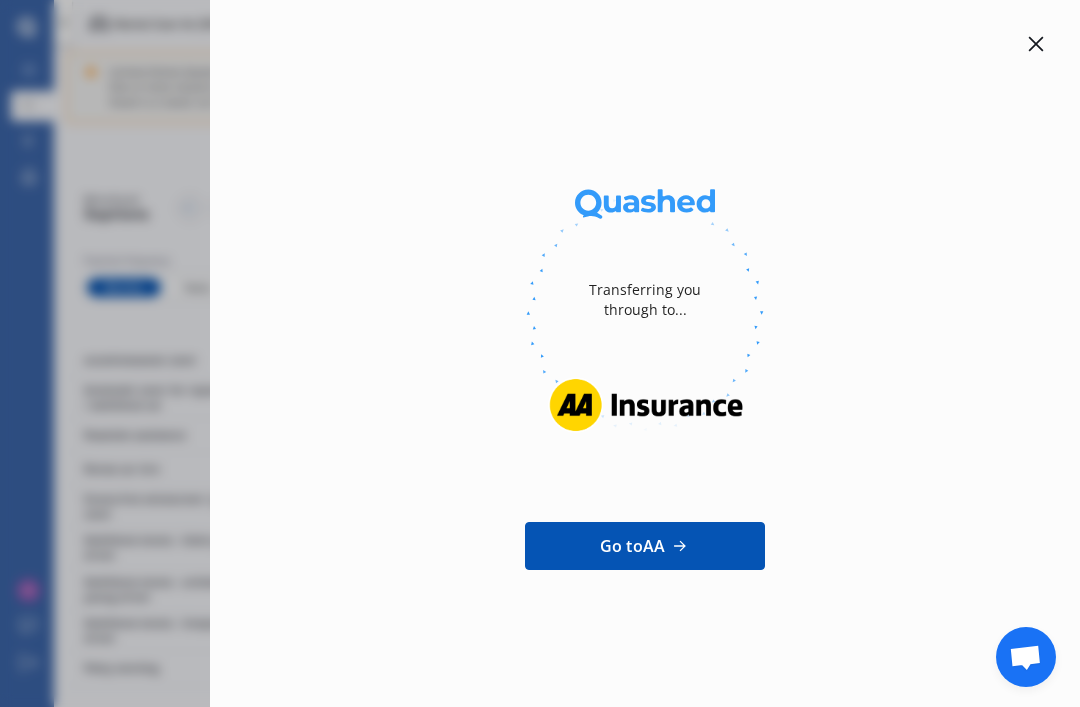 click on "Go to  AA" at bounding box center (645, 546) 